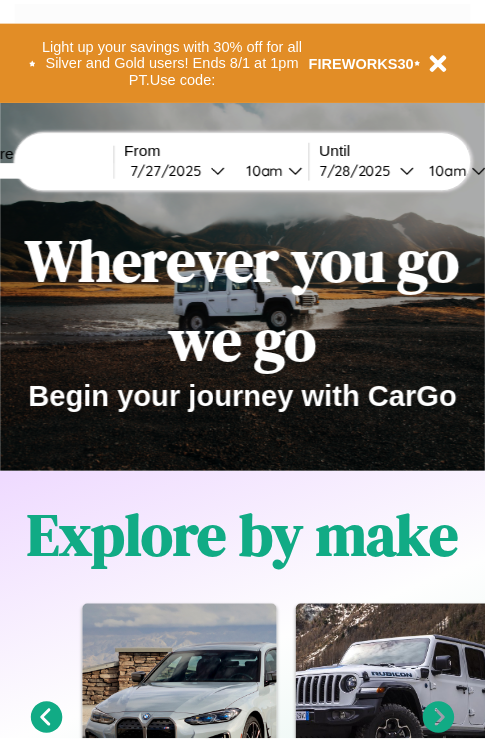 scroll, scrollTop: 0, scrollLeft: 0, axis: both 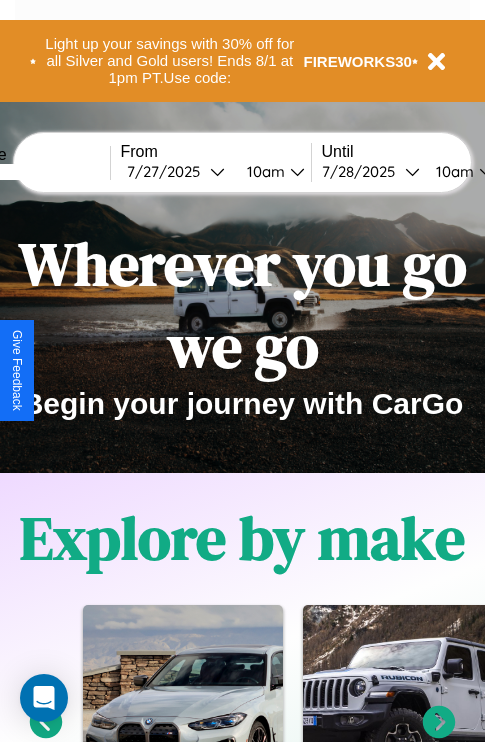click at bounding box center (35, 172) 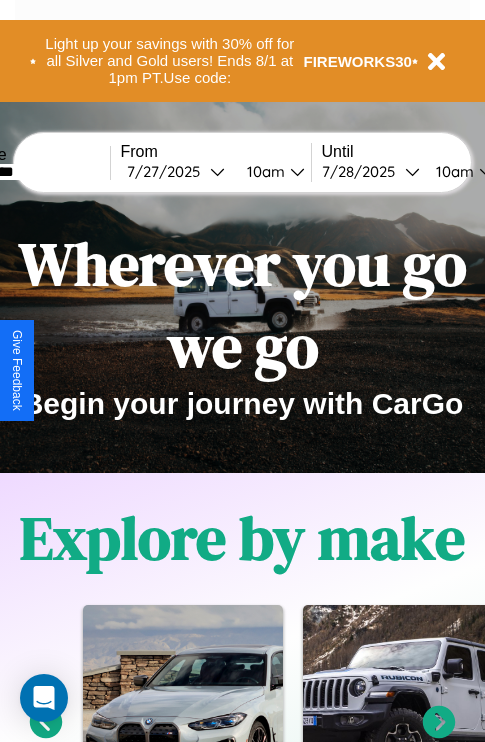 type on "*********" 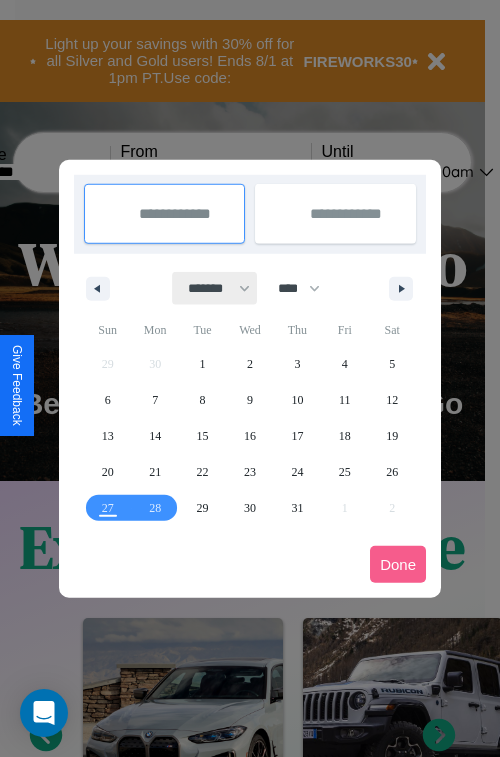 click on "******* ******** ***** ***** *** **** **** ****** ********* ******* ******** ********" at bounding box center (215, 288) 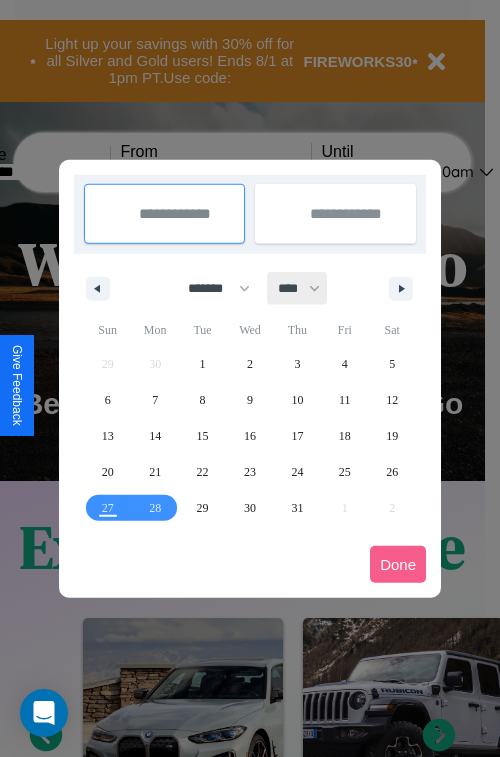 click on "**** **** **** **** **** **** **** **** **** **** **** **** **** **** **** **** **** **** **** **** **** **** **** **** **** **** **** **** **** **** **** **** **** **** **** **** **** **** **** **** **** **** **** **** **** **** **** **** **** **** **** **** **** **** **** **** **** **** **** **** **** **** **** **** **** **** **** **** **** **** **** **** **** **** **** **** **** **** **** **** **** **** **** **** **** **** **** **** **** **** **** **** **** **** **** **** **** **** **** **** **** **** **** **** **** **** **** **** **** **** **** **** **** **** **** **** **** **** **** **** ****" at bounding box center (298, 288) 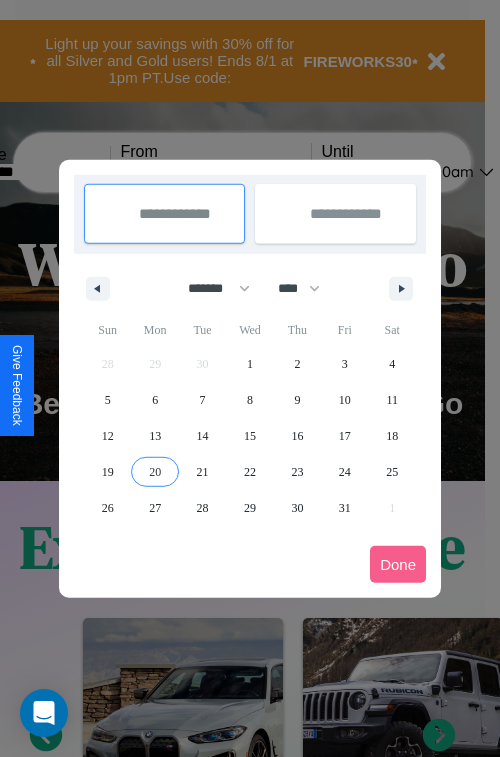 click on "20" at bounding box center [155, 472] 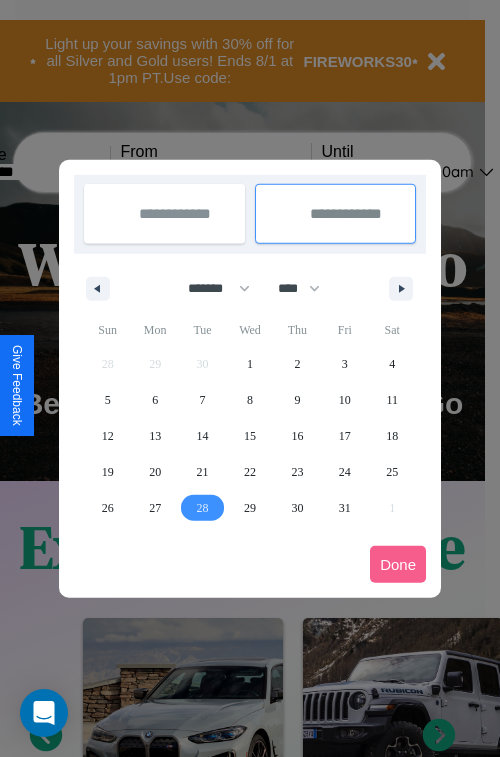 click on "28" at bounding box center (203, 508) 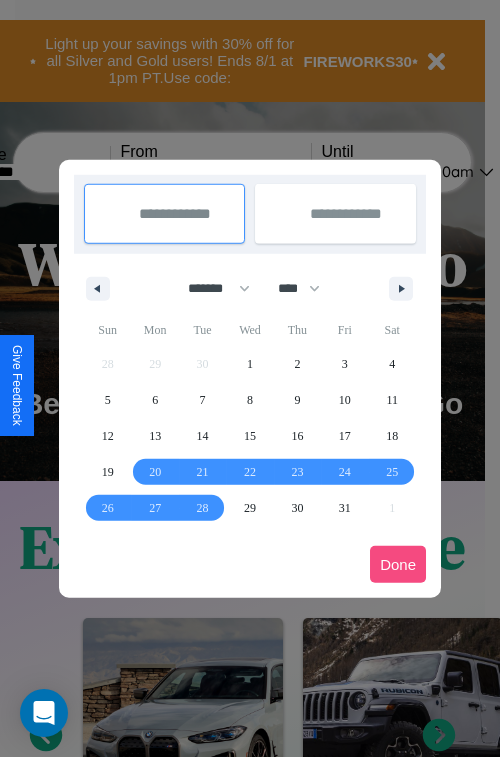 click on "Done" at bounding box center (398, 564) 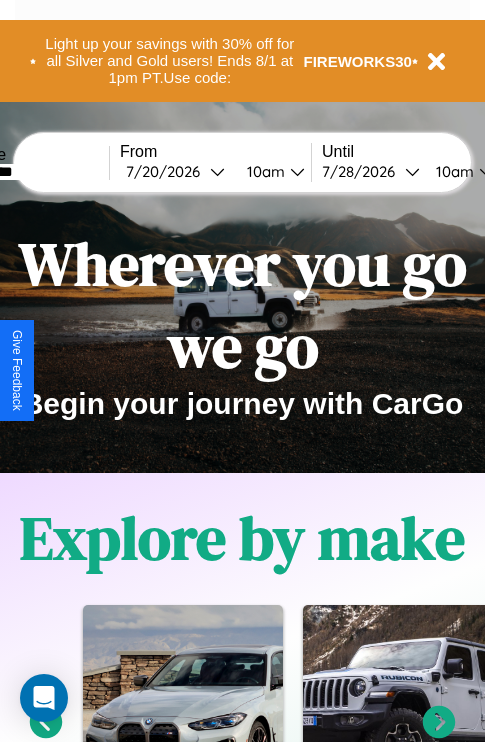 scroll, scrollTop: 0, scrollLeft: 77, axis: horizontal 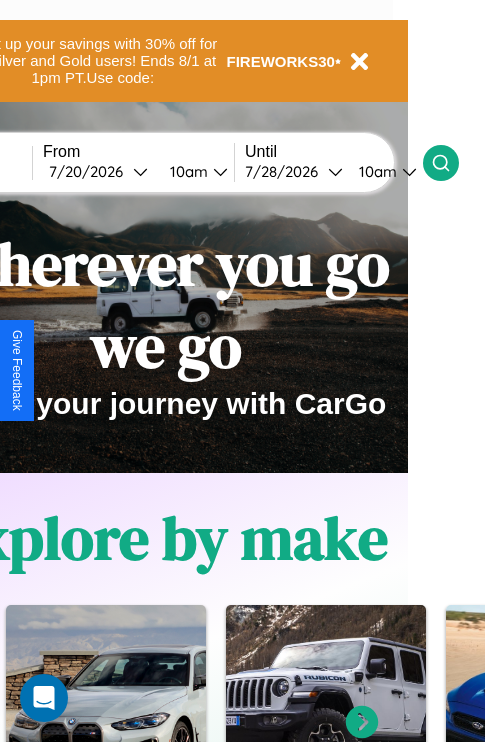 click 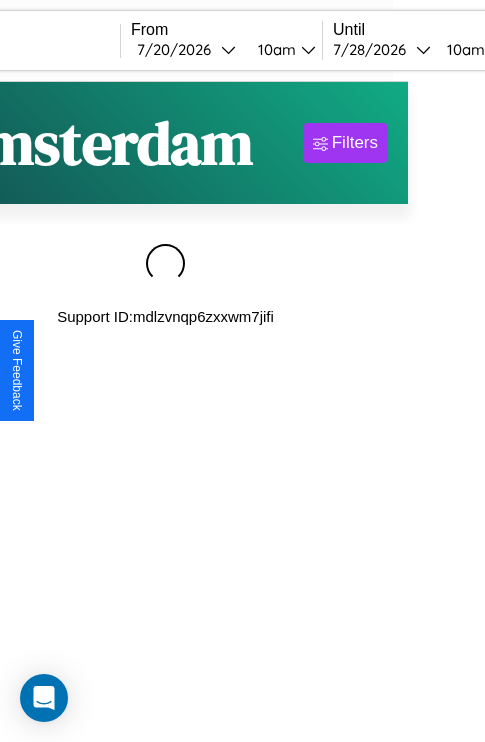 scroll, scrollTop: 0, scrollLeft: 0, axis: both 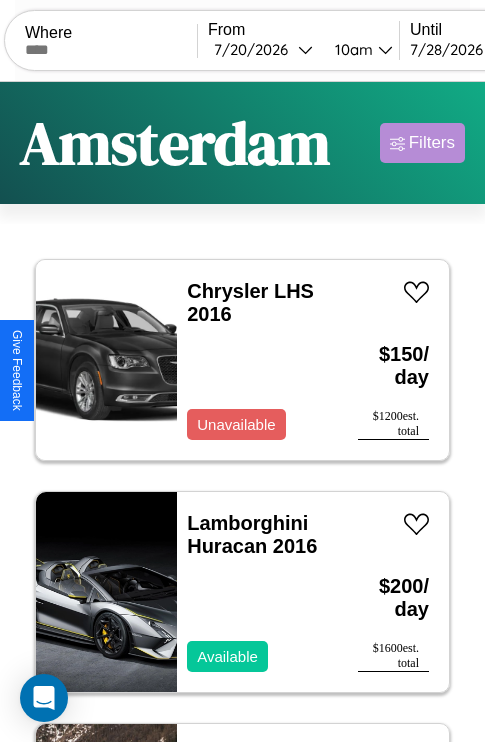 click on "Filters" at bounding box center [432, 143] 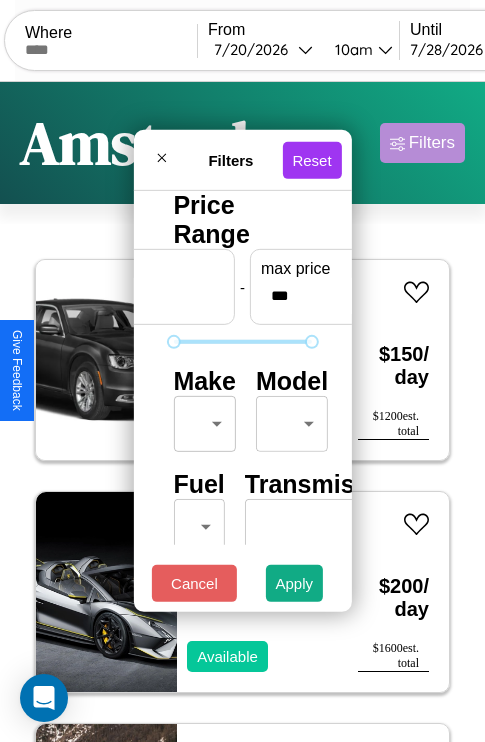 scroll, scrollTop: 162, scrollLeft: 0, axis: vertical 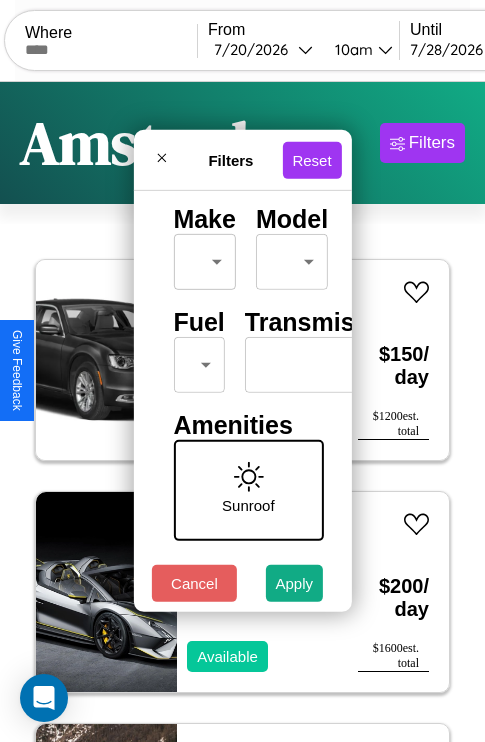 click on "CarGo Where From 7 / 20 / 2026 10am Until 7 / 28 / 2026 10am Become a Host Login Sign Up Amsterdam Filters 16  cars in this area These cars can be picked up in this city. Chrysler   LHS   2016 Unavailable $ 150  / day $ 1200  est. total Lamborghini   Huracan   2016 Available $ 200  / day $ 1600  est. total Jeep   Wagoneer S   2022 Available $ 40  / day $ 320  est. total Tesla   Cybertruck   2021 Available $ 50  / day $ 400  est. total Acura   RLX   2018 Available $ 70  / day $ 560  est. total Mazda   GLC   2024 Available $ 170  / day $ 1360  est. total Volvo   B9S   2018 Available $ 200  / day $ 1600  est. total Alfa Romeo   8C Competizione Spider   2017 Available $ 130  / day $ 1040  est. total Fiat   Freemont   2018 Available $ 80  / day $ 640  est. total Volvo   NE   2019 Unavailable $ 120  / day $ 960  est. total Dodge   D50   2016 Available $ 140  / day $ 1120  est. total Chevrolet   Camaro   2021 Unavailable $ 70  / day $ 560  est. total Hyundai   Ioniq 6   2016 Available $ 190  / day $ 1520  est. total" at bounding box center (242, 412) 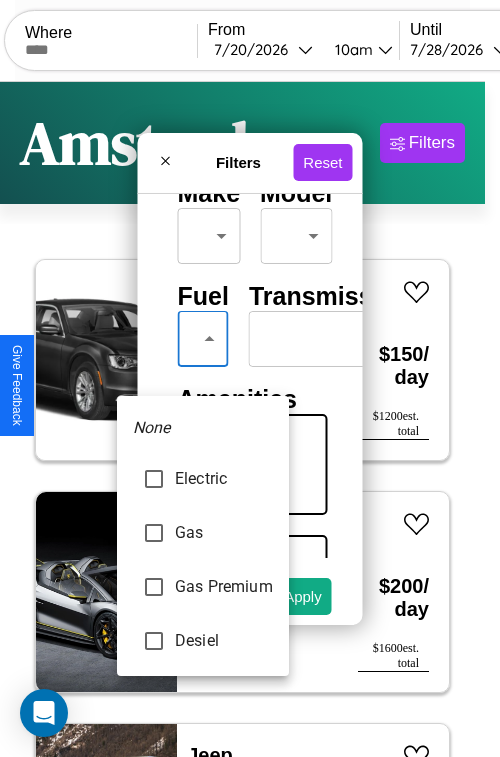 type on "********" 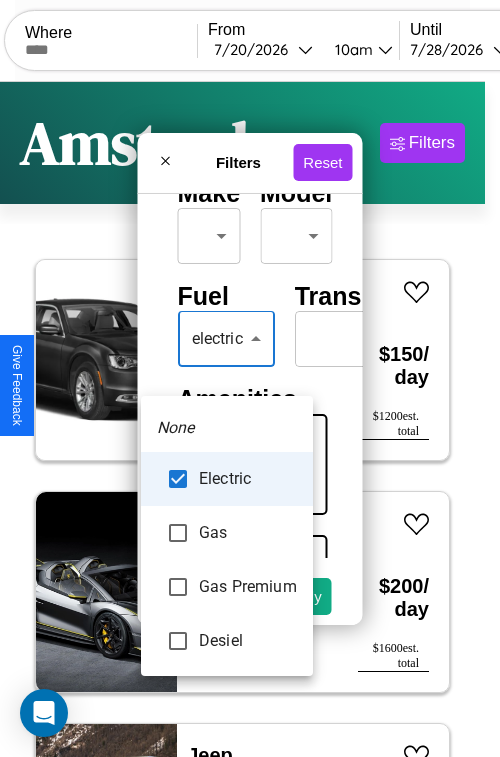 click at bounding box center [250, 378] 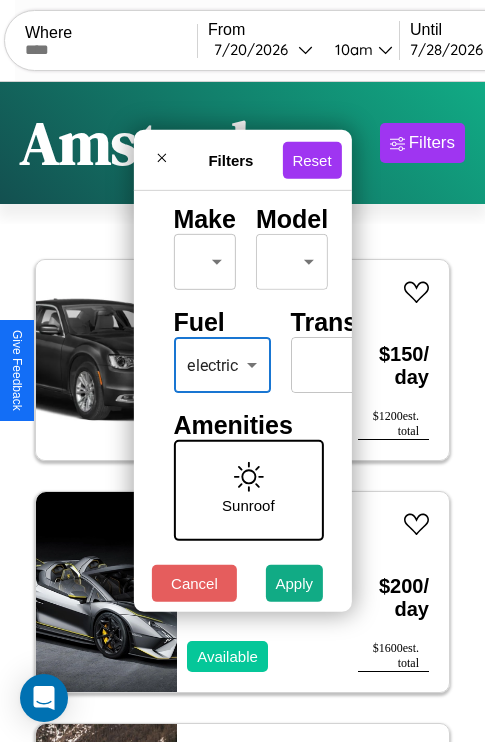 scroll, scrollTop: 0, scrollLeft: 124, axis: horizontal 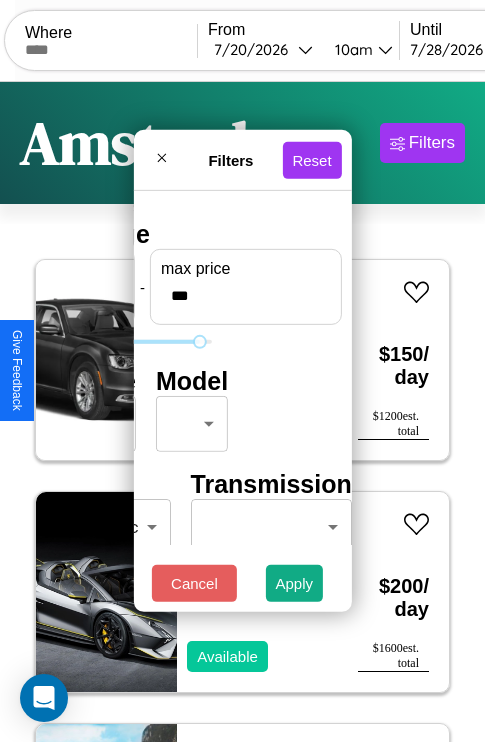 type on "***" 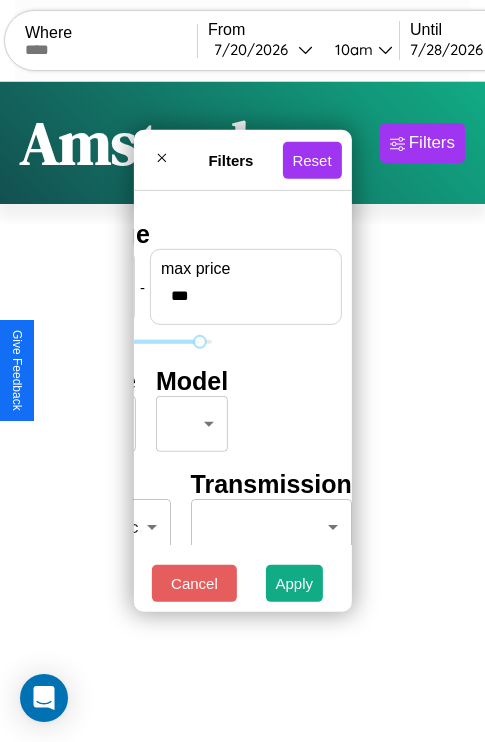 scroll, scrollTop: 0, scrollLeft: 0, axis: both 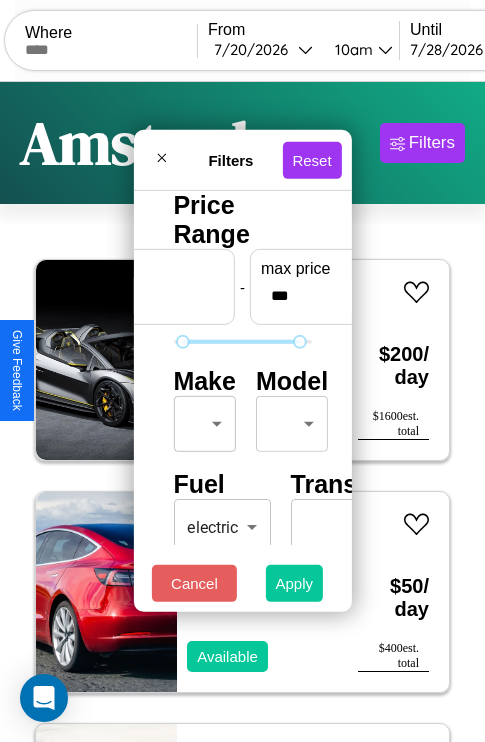 type on "**" 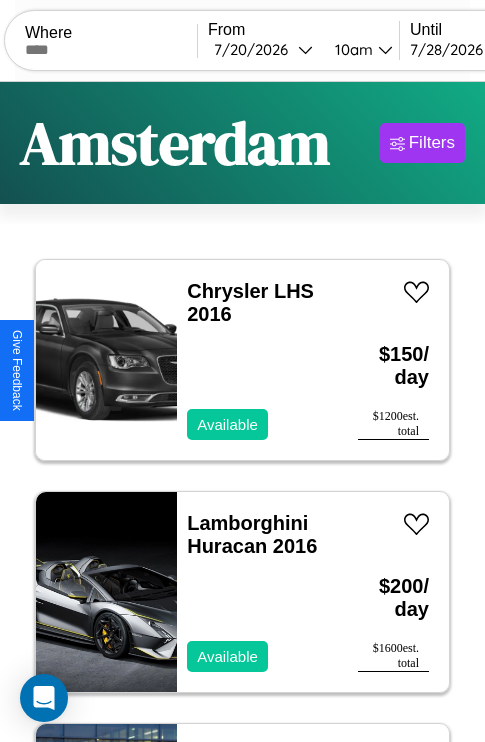 scroll, scrollTop: 66, scrollLeft: 0, axis: vertical 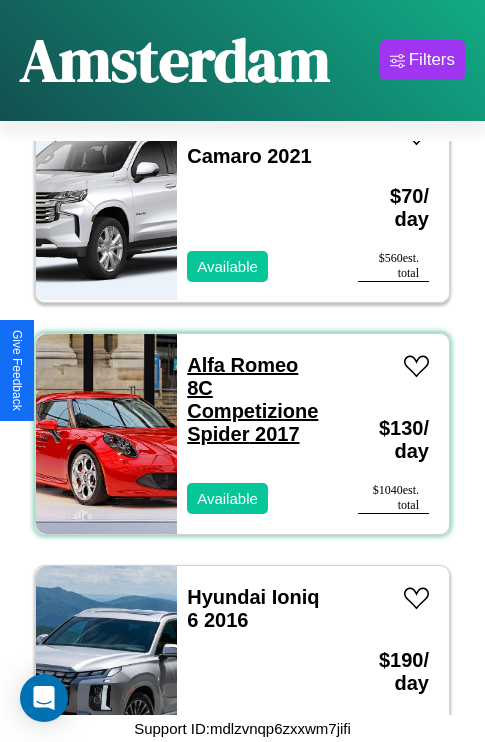 click on "Alfa Romeo   8C Competizione Spider   2017" at bounding box center [252, 399] 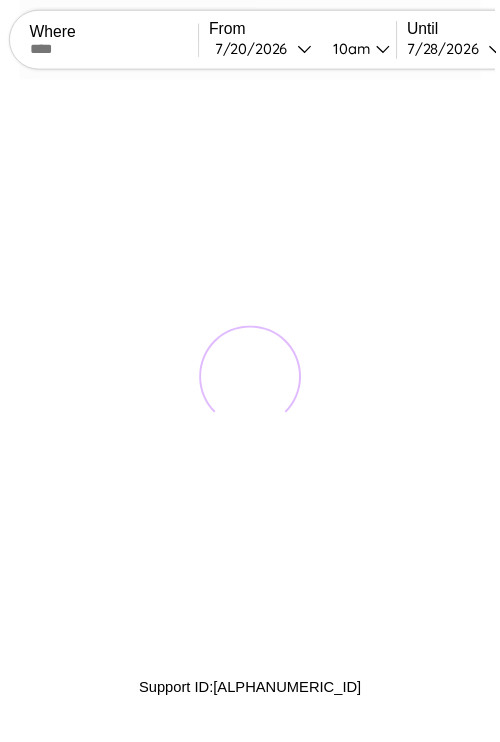 scroll, scrollTop: 0, scrollLeft: 0, axis: both 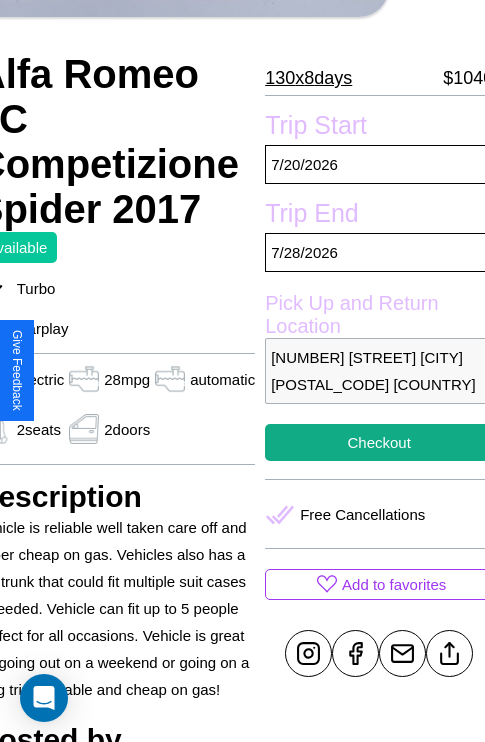 click on "[NUMBER] [STREET] [CITY] [POSTAL_CODE] [COUNTRY]" at bounding box center (379, 371) 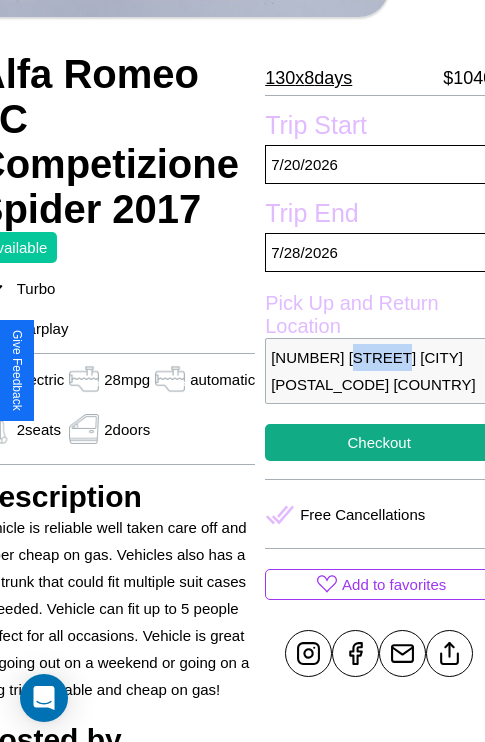 click on "[NUMBER] [STREET] [CITY] [POSTAL_CODE] [COUNTRY]" at bounding box center [379, 371] 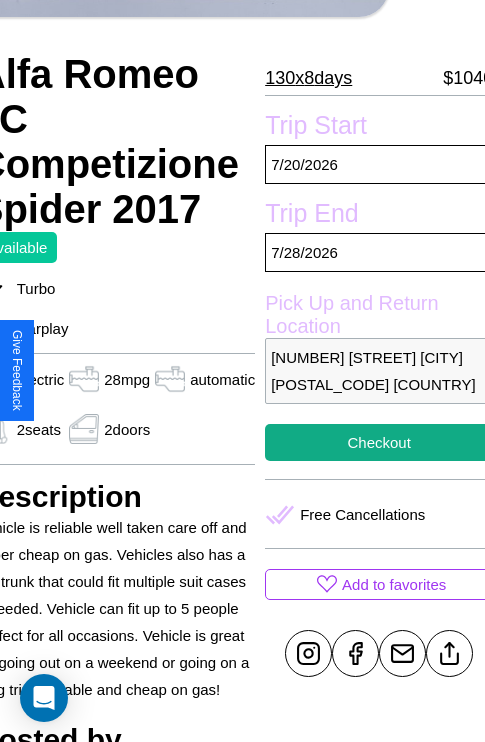 click on "[NUMBER] [STREET] [CITY] [POSTAL_CODE] [COUNTRY]" at bounding box center [379, 371] 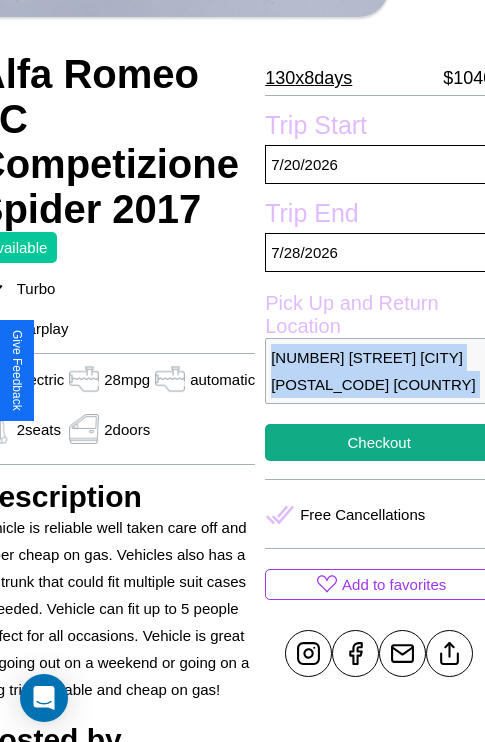 click on "[NUMBER] [STREET] [CITY] [POSTAL_CODE] [COUNTRY]" at bounding box center [379, 371] 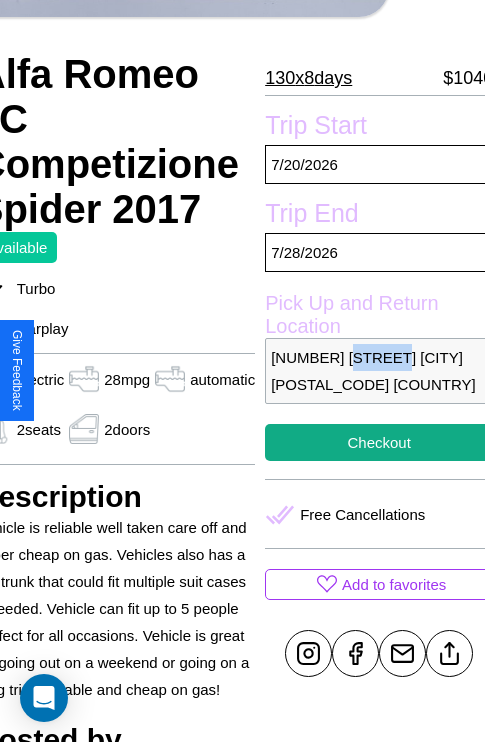 click on "[NUMBER] [STREET] [CITY] [POSTAL_CODE] [COUNTRY]" at bounding box center (379, 371) 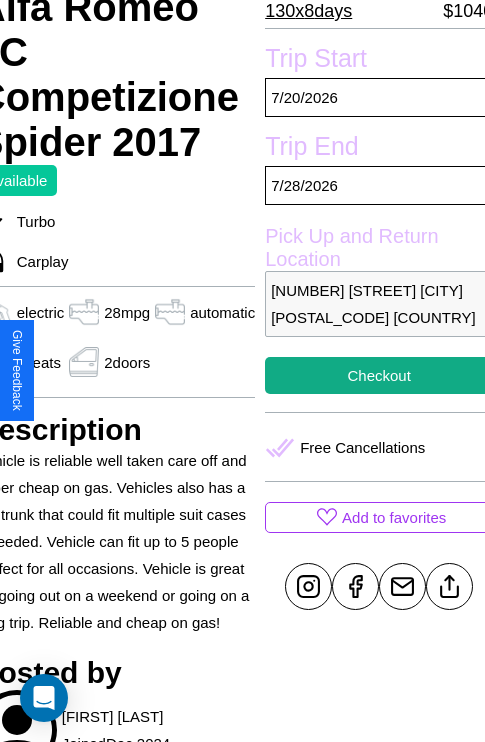 scroll, scrollTop: 458, scrollLeft: 96, axis: both 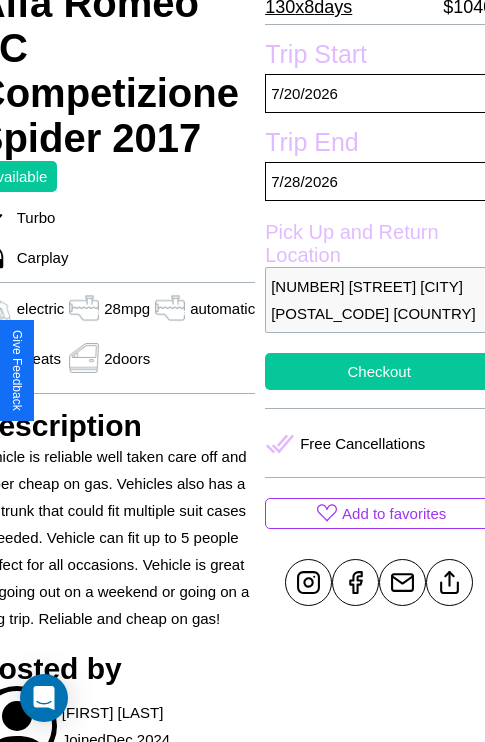 click on "Checkout" at bounding box center [379, 371] 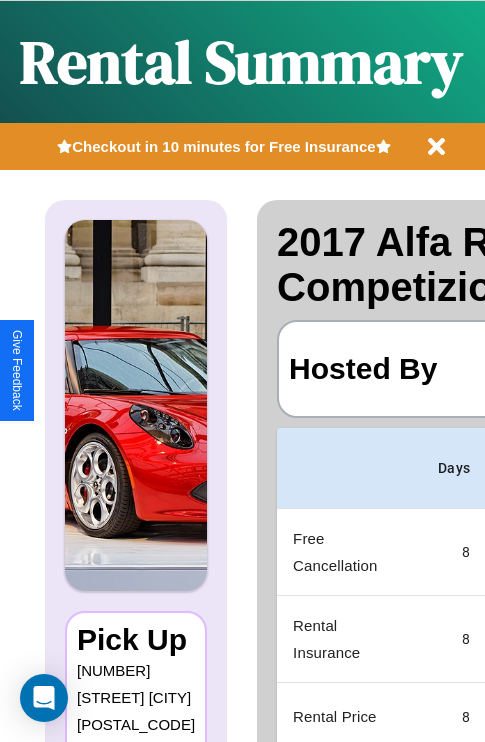 scroll, scrollTop: 0, scrollLeft: 389, axis: horizontal 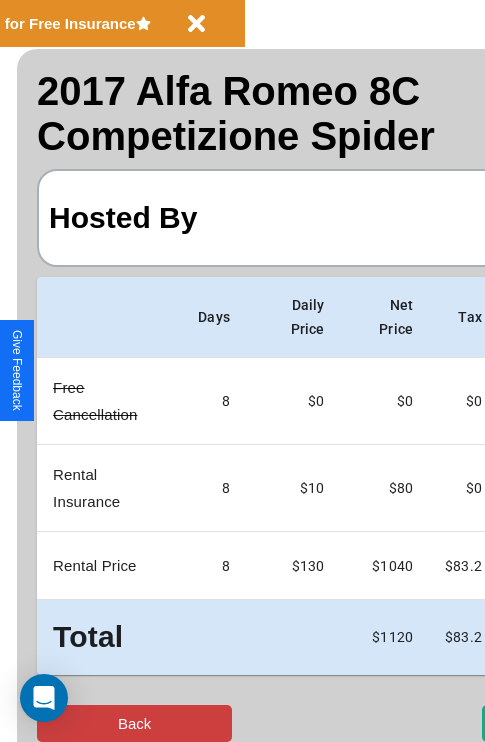 click on "Back" at bounding box center (134, 723) 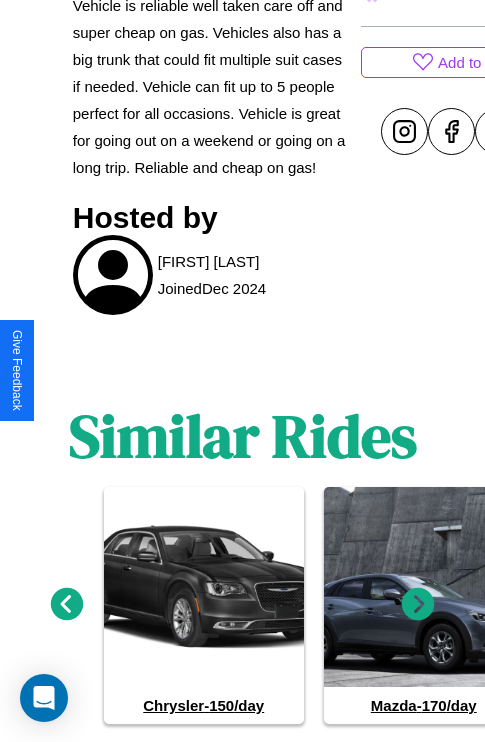 scroll, scrollTop: 958, scrollLeft: 0, axis: vertical 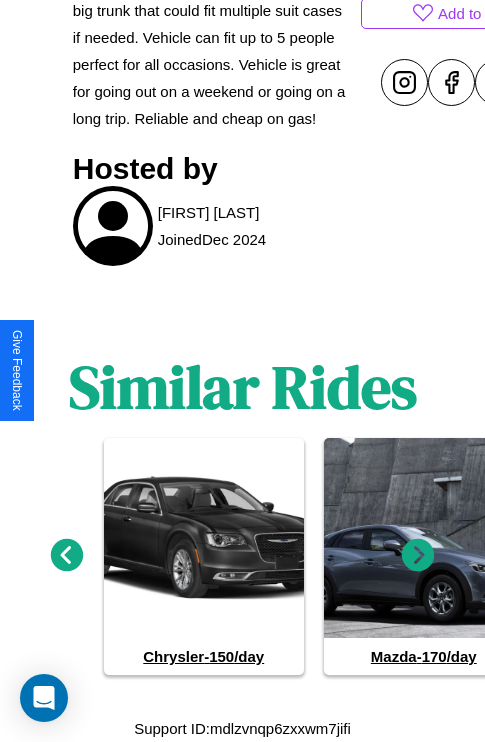 click 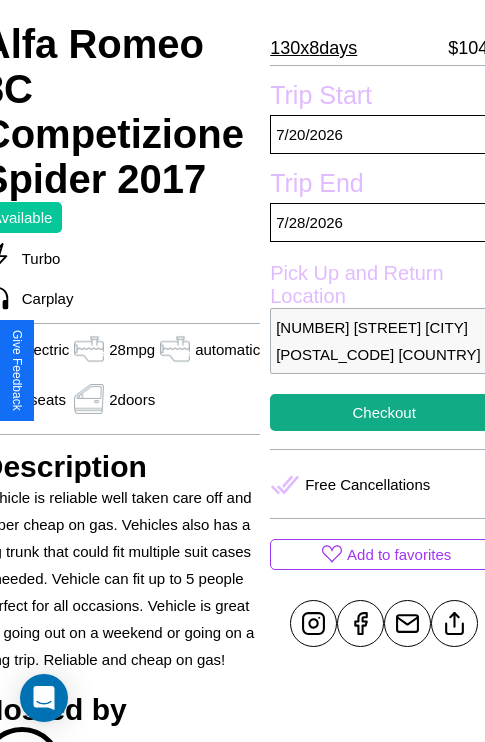 scroll, scrollTop: 387, scrollLeft: 96, axis: both 